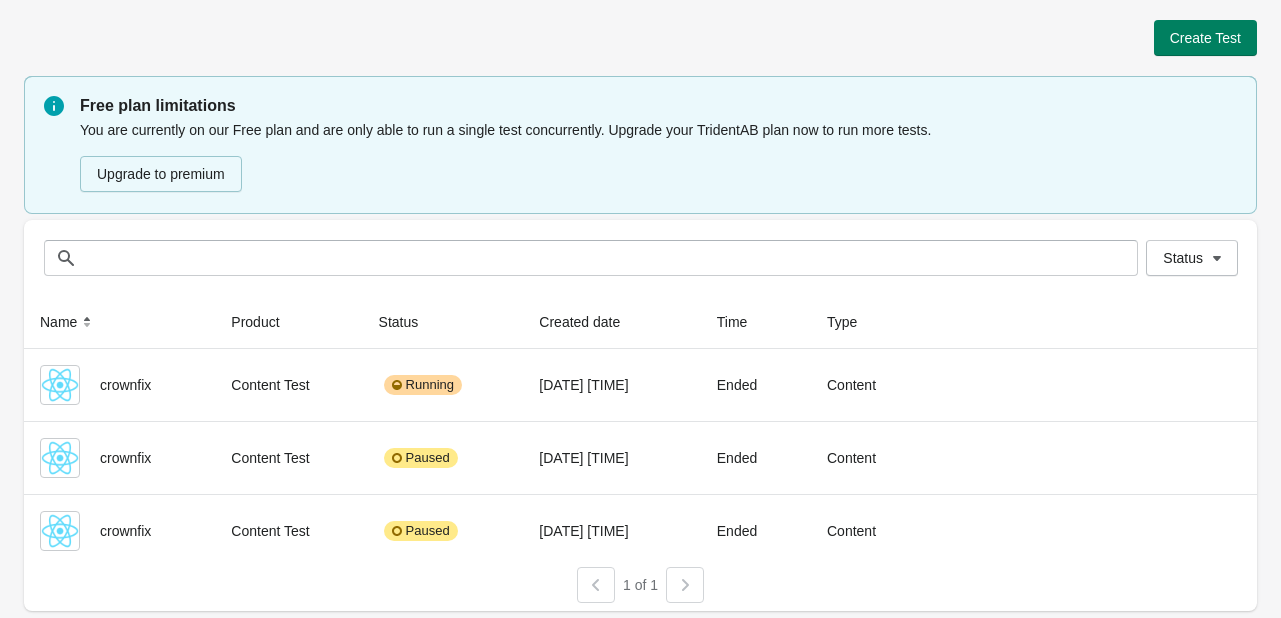 scroll, scrollTop: 0, scrollLeft: 0, axis: both 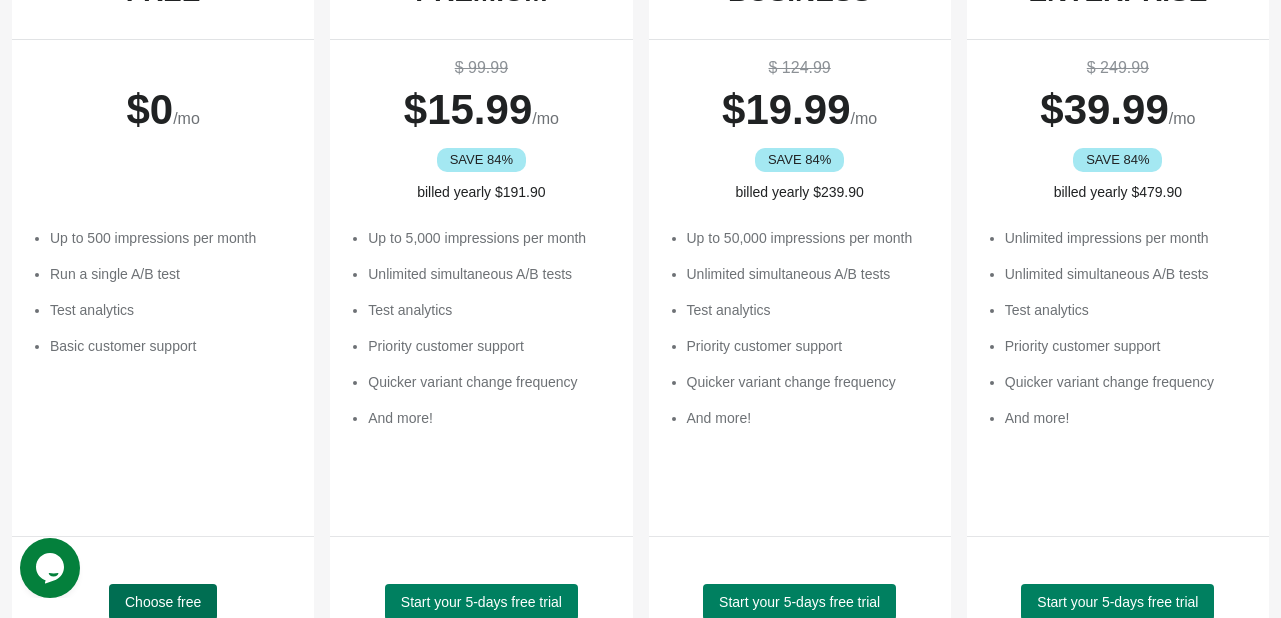 click on "Choose free" at bounding box center [163, 602] 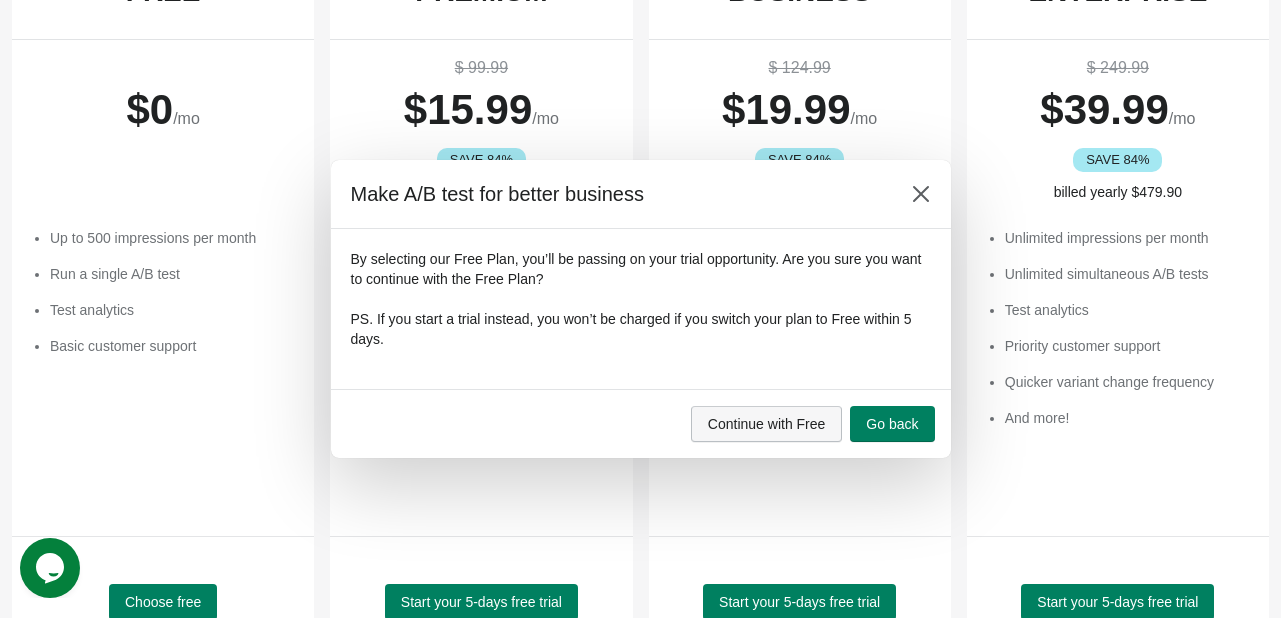 click on "Continue with Free" at bounding box center [767, 424] 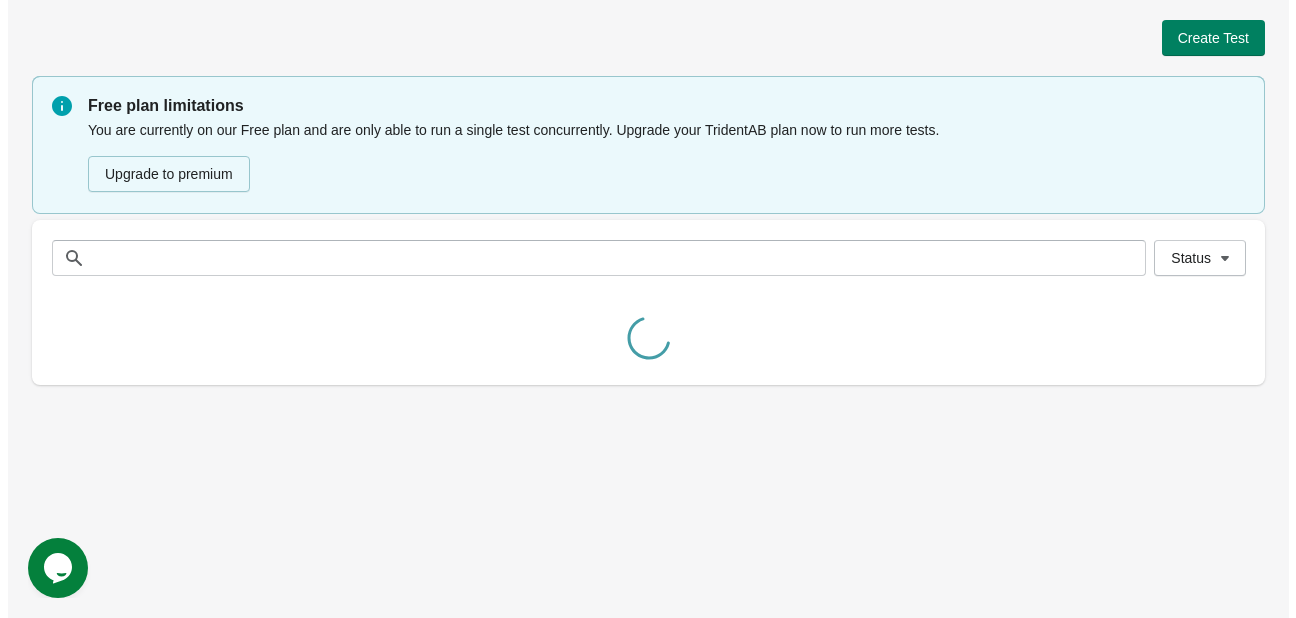 scroll, scrollTop: 0, scrollLeft: 0, axis: both 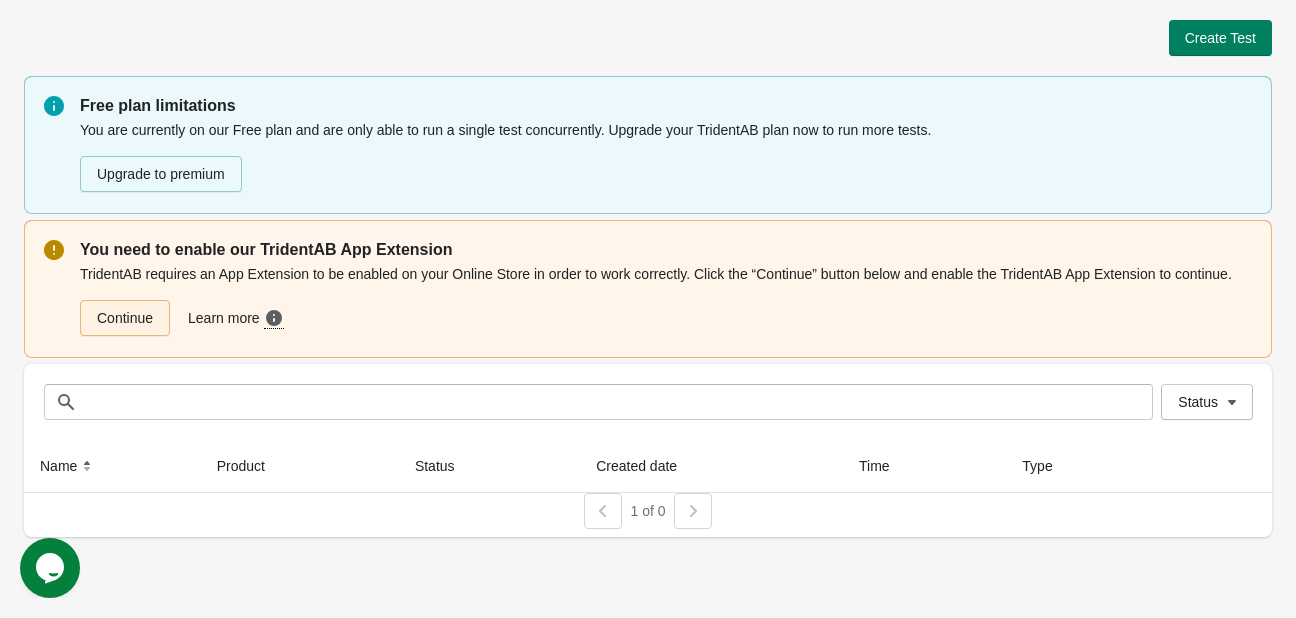 click on "Continue" at bounding box center [125, 318] 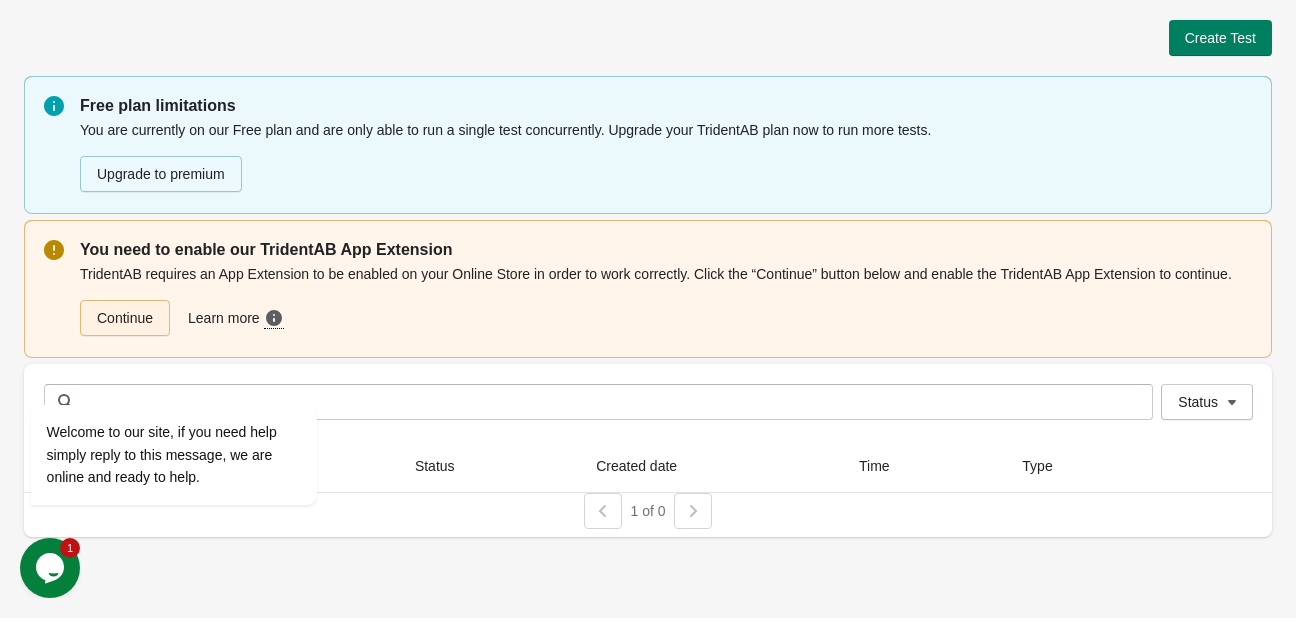 scroll, scrollTop: 0, scrollLeft: 0, axis: both 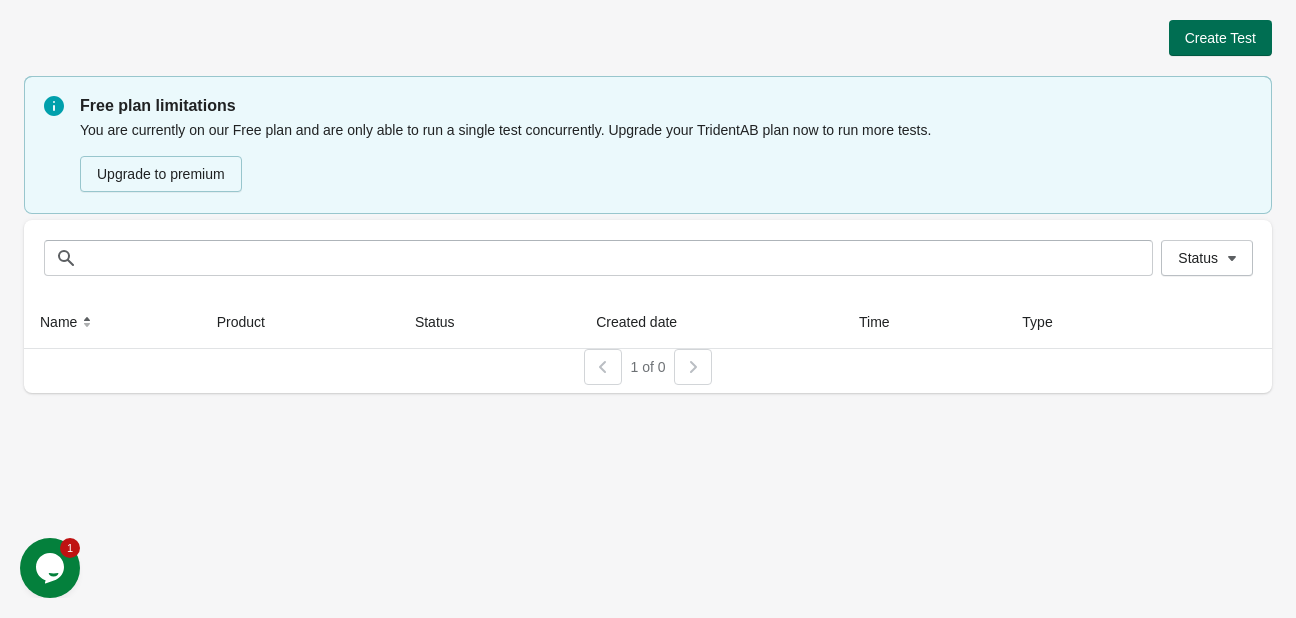 click on "Create Test" at bounding box center [1220, 38] 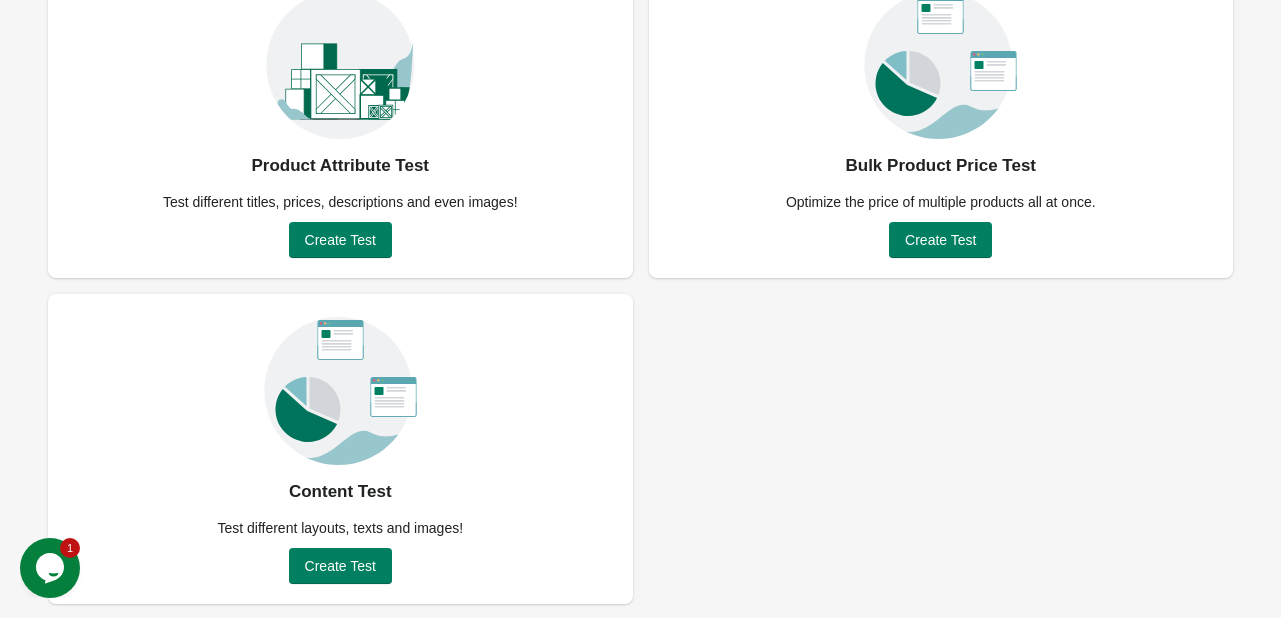 scroll, scrollTop: 190, scrollLeft: 0, axis: vertical 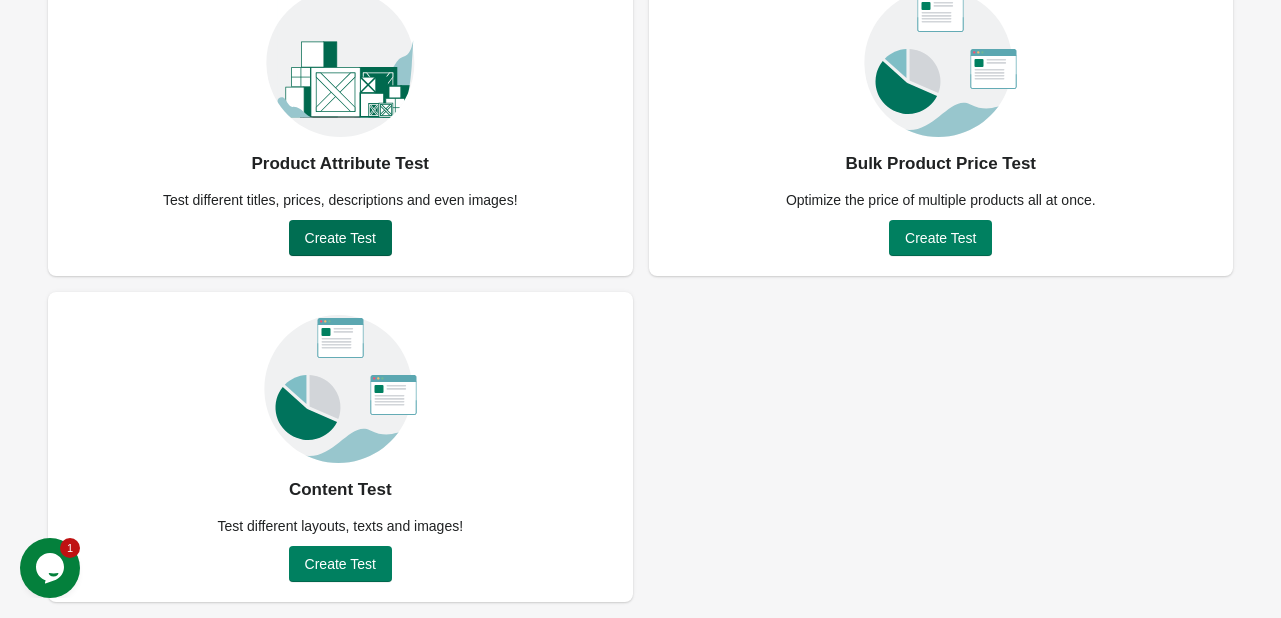 click on "Create Test" at bounding box center (340, 238) 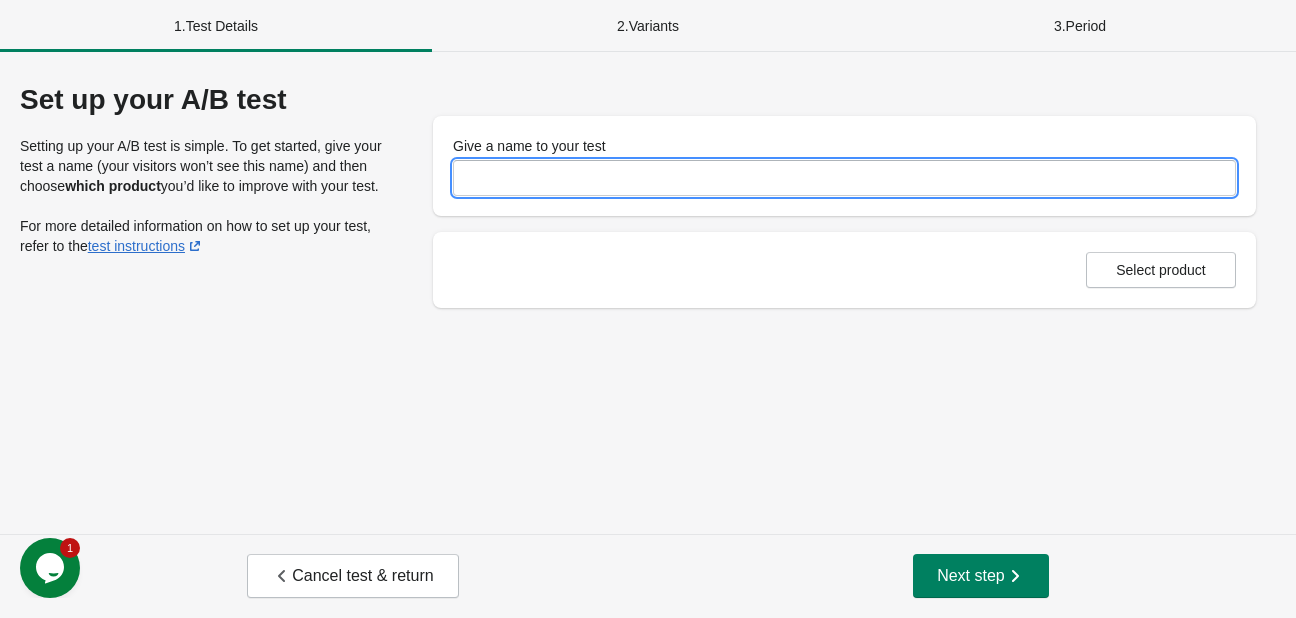 click on "Give a name to your test" at bounding box center (844, 178) 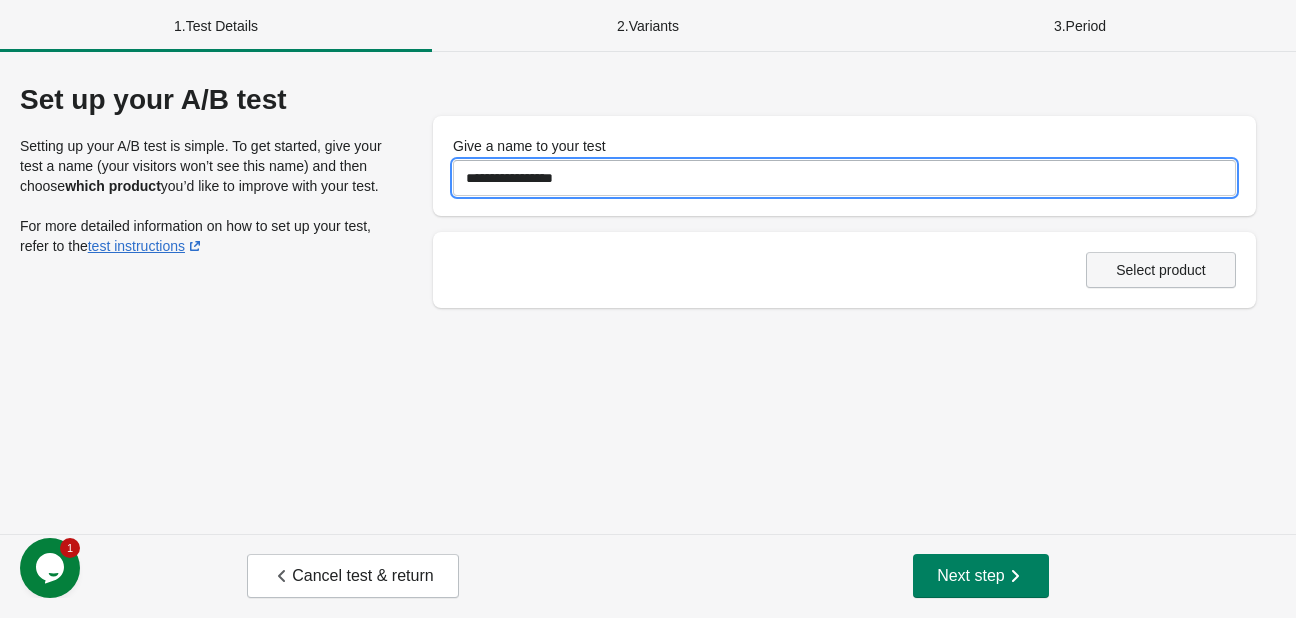 type on "**********" 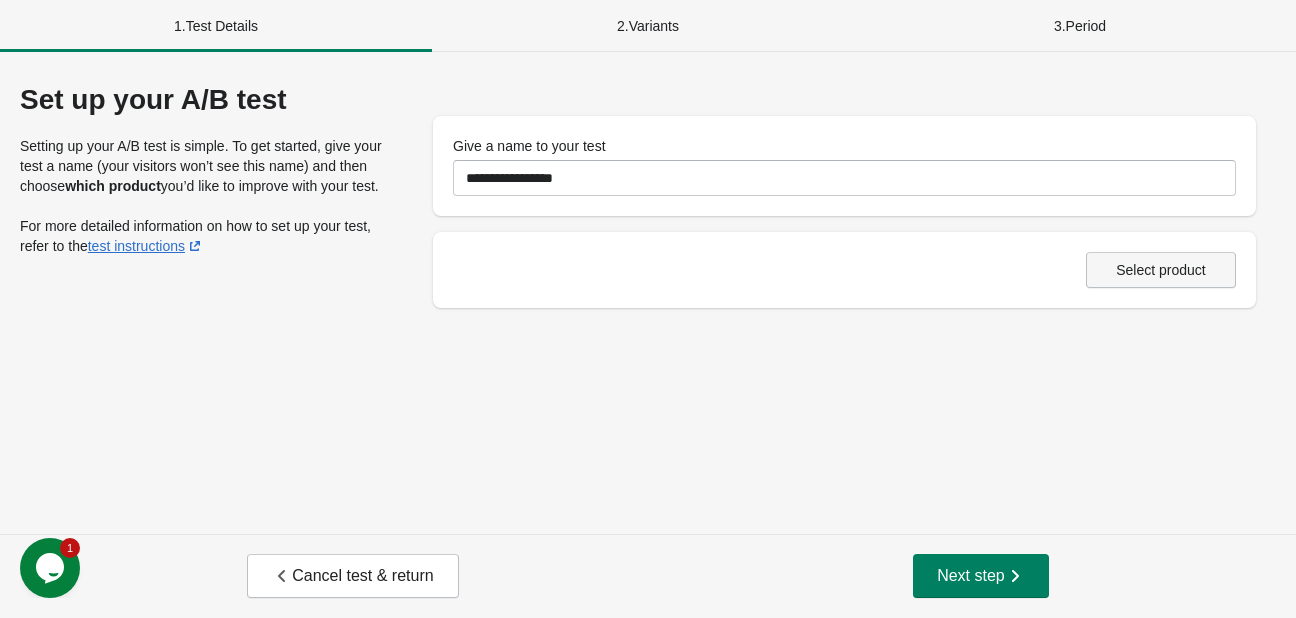 click on "Select product" at bounding box center (1161, 270) 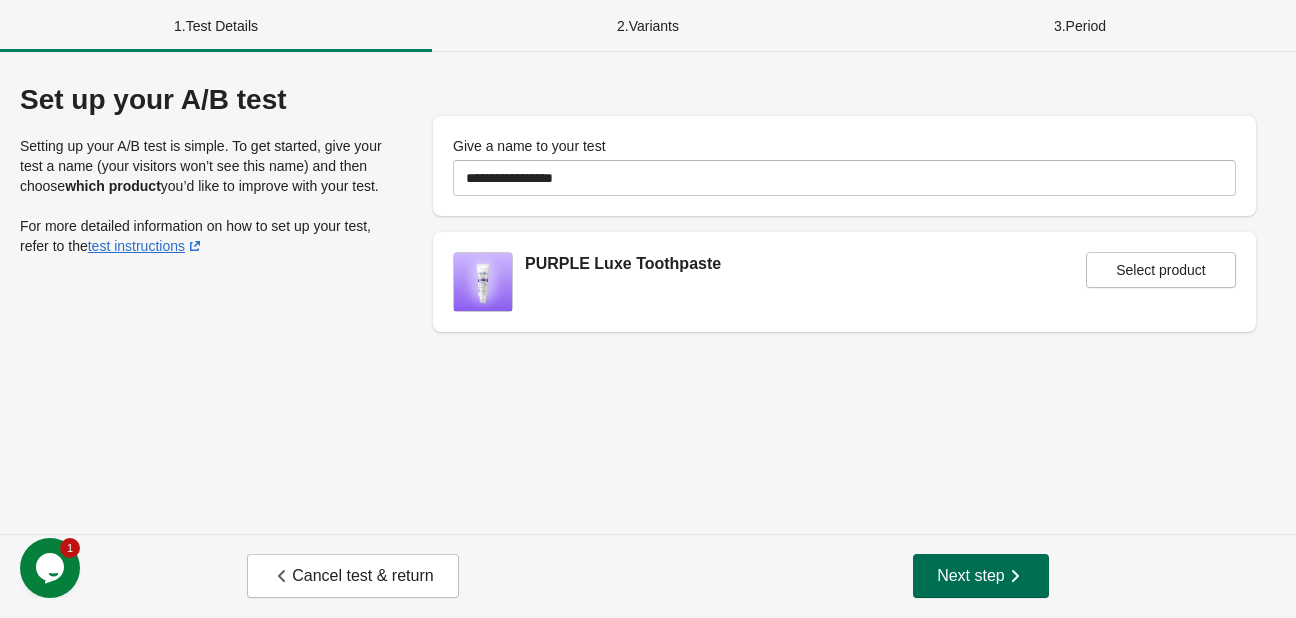 click on "Next step" at bounding box center [981, 576] 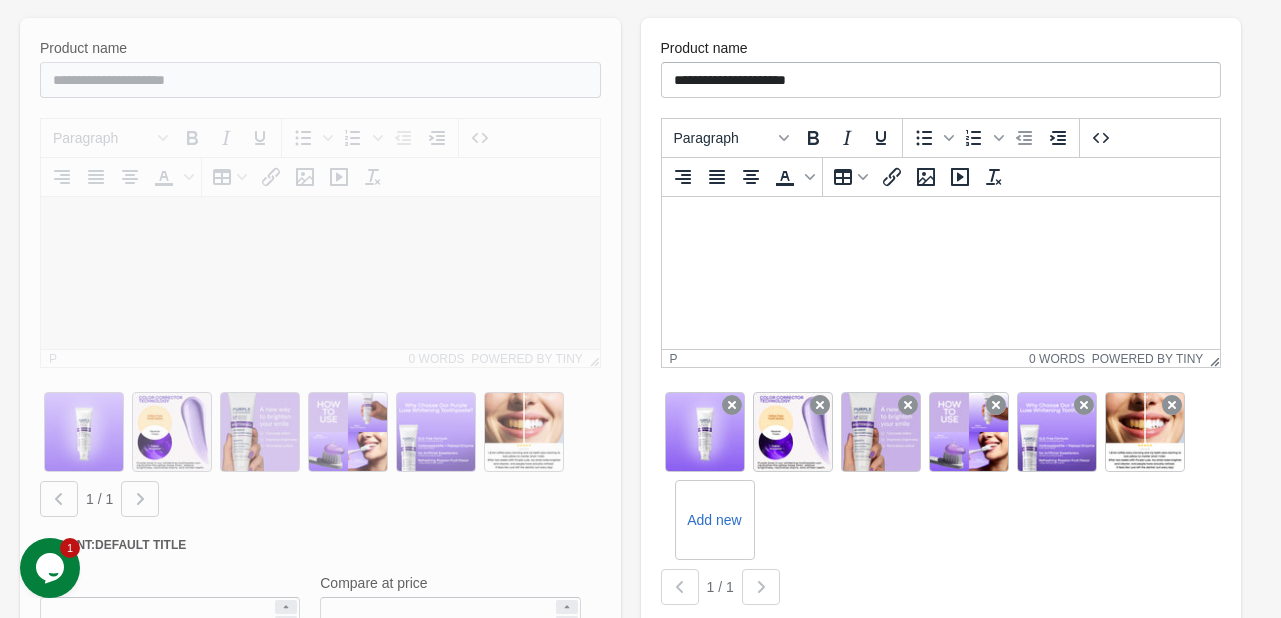 scroll, scrollTop: 332, scrollLeft: 0, axis: vertical 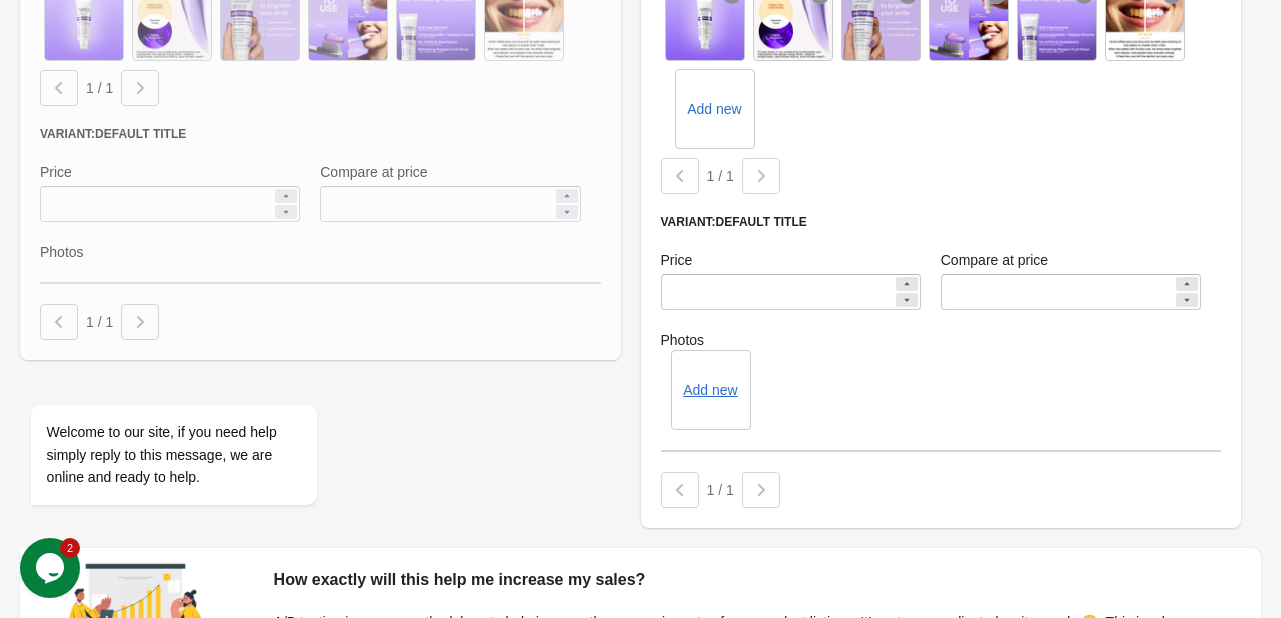click at bounding box center [907, 300] 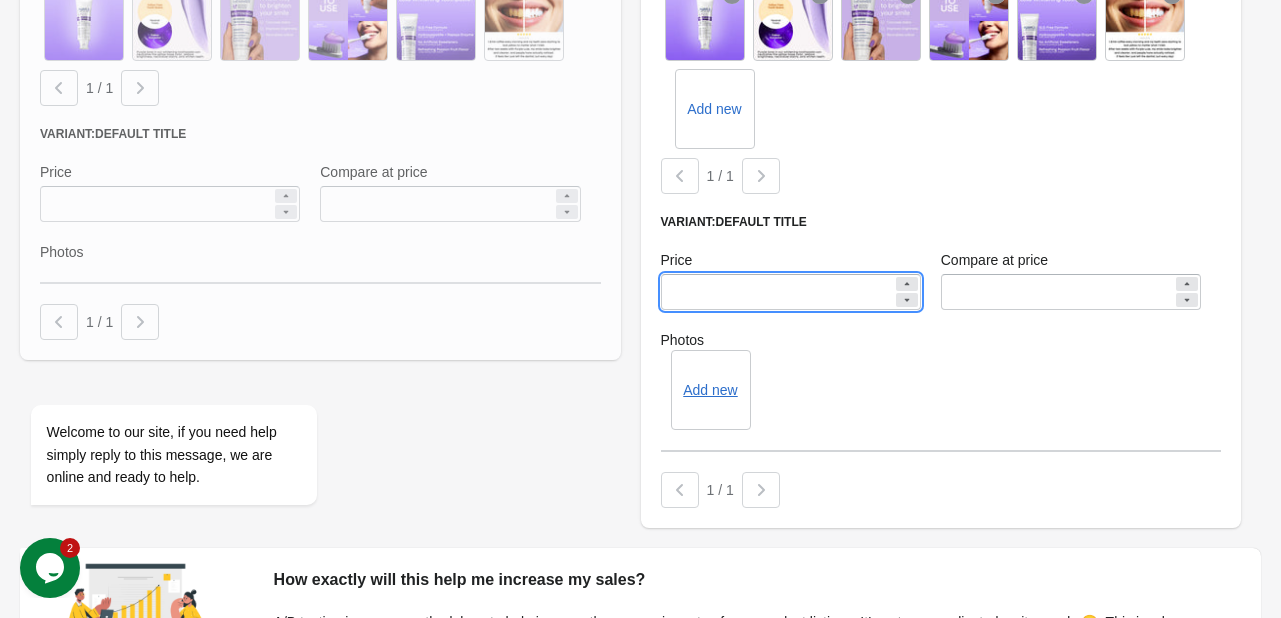 click at bounding box center [907, 300] 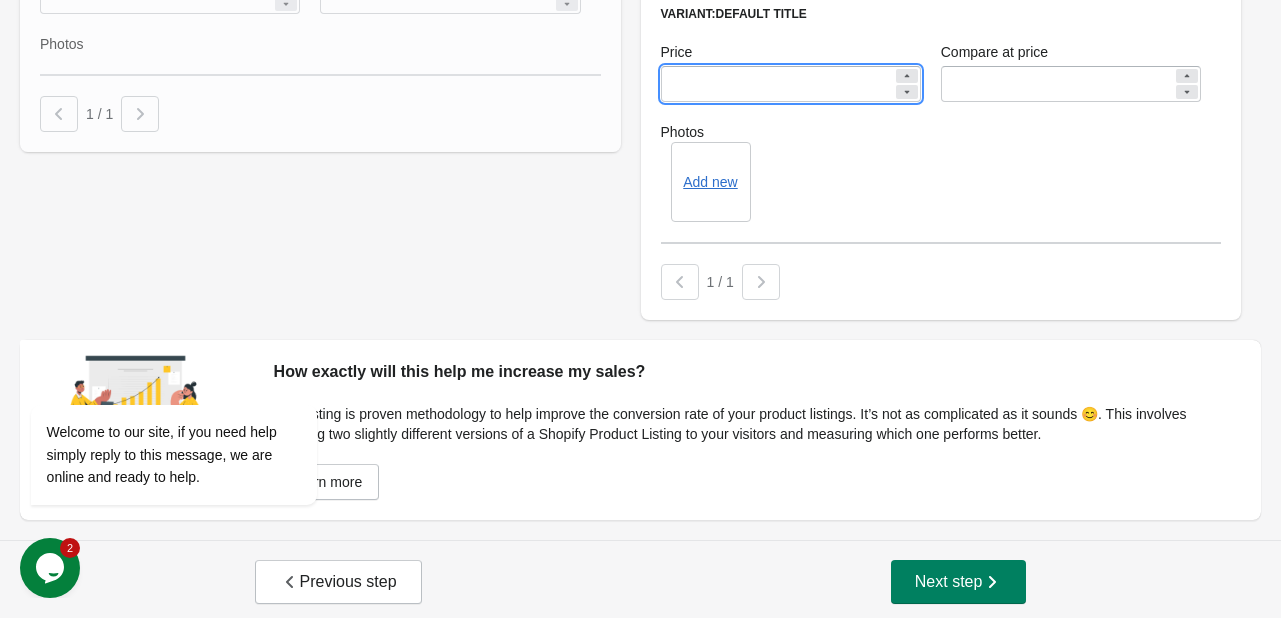 scroll, scrollTop: 944, scrollLeft: 0, axis: vertical 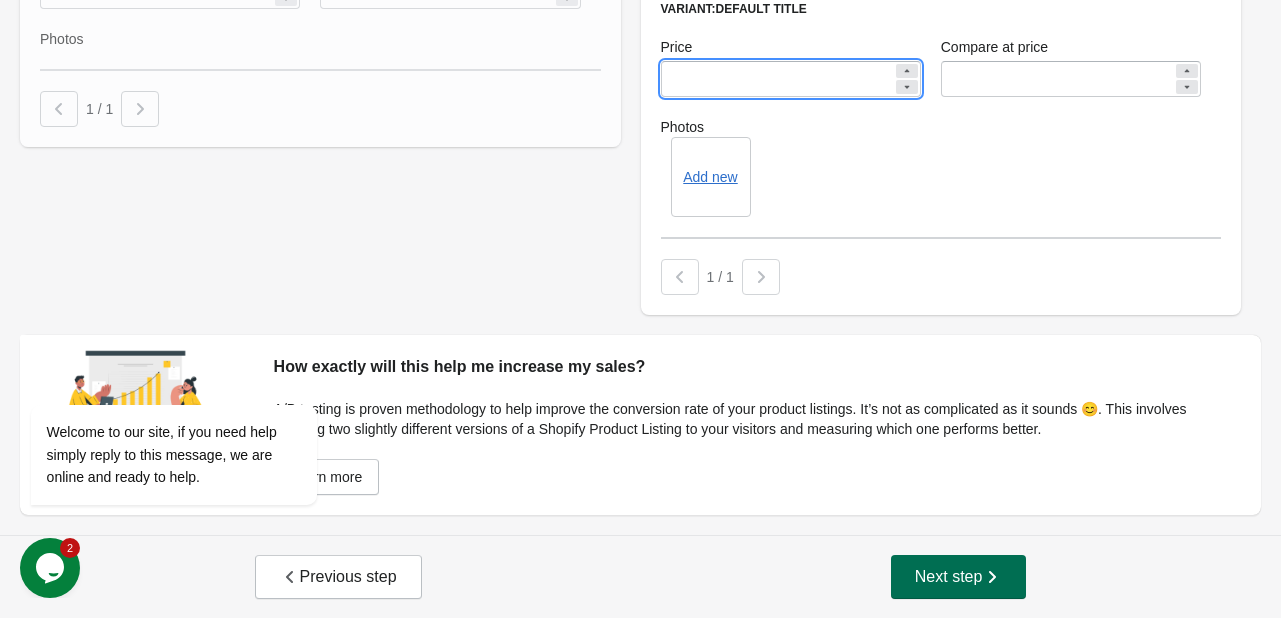click on "Next step" at bounding box center (959, 577) 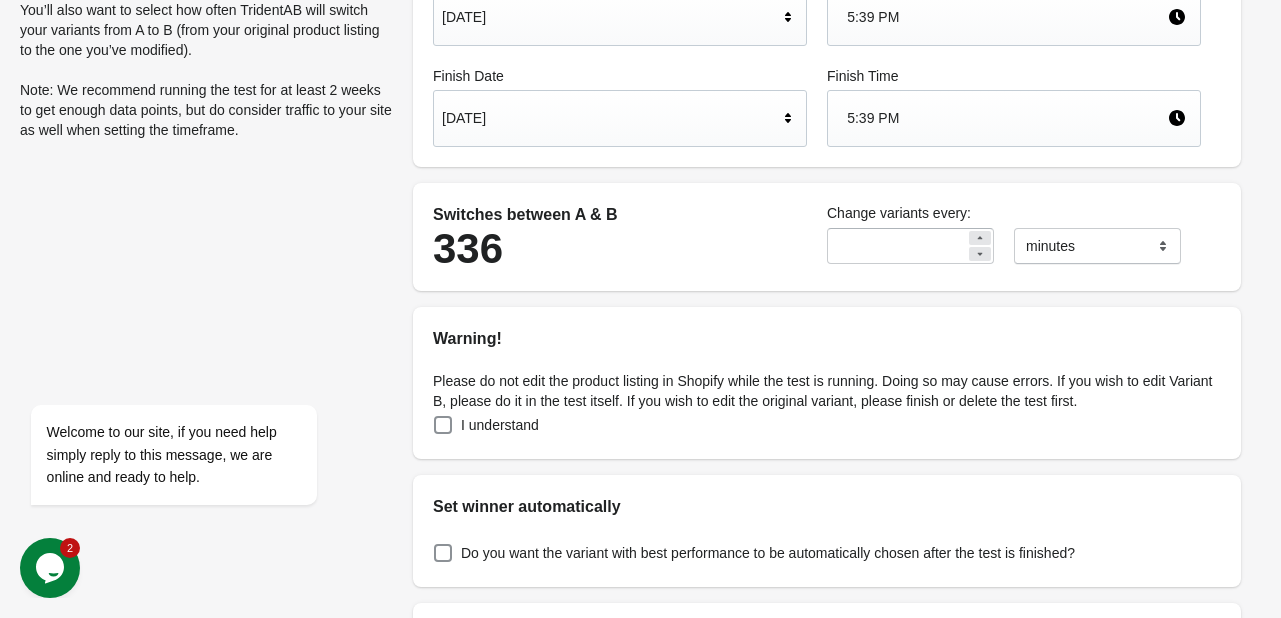scroll, scrollTop: 227, scrollLeft: 0, axis: vertical 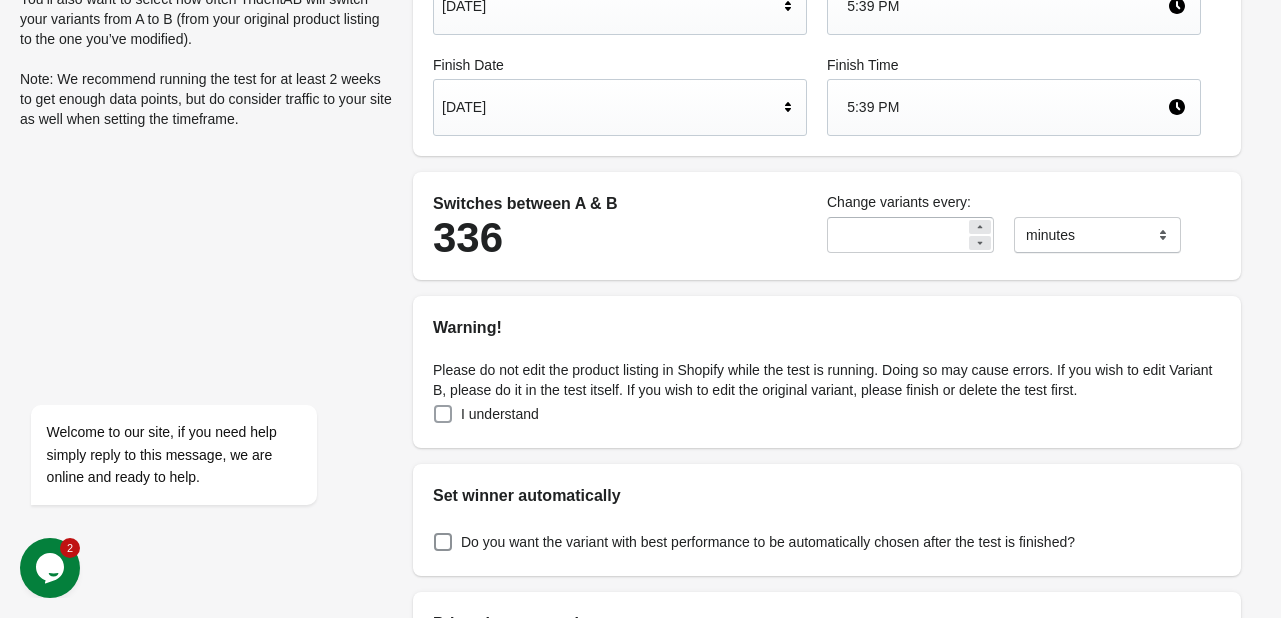 click at bounding box center [443, 414] 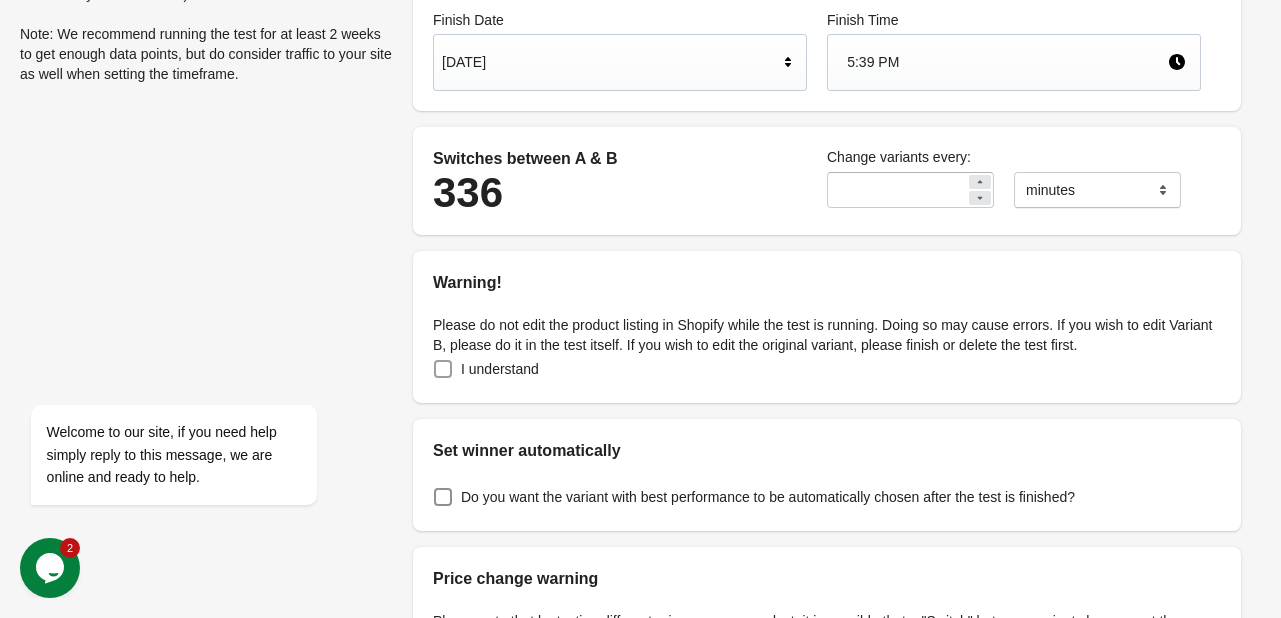 scroll, scrollTop: 286, scrollLeft: 0, axis: vertical 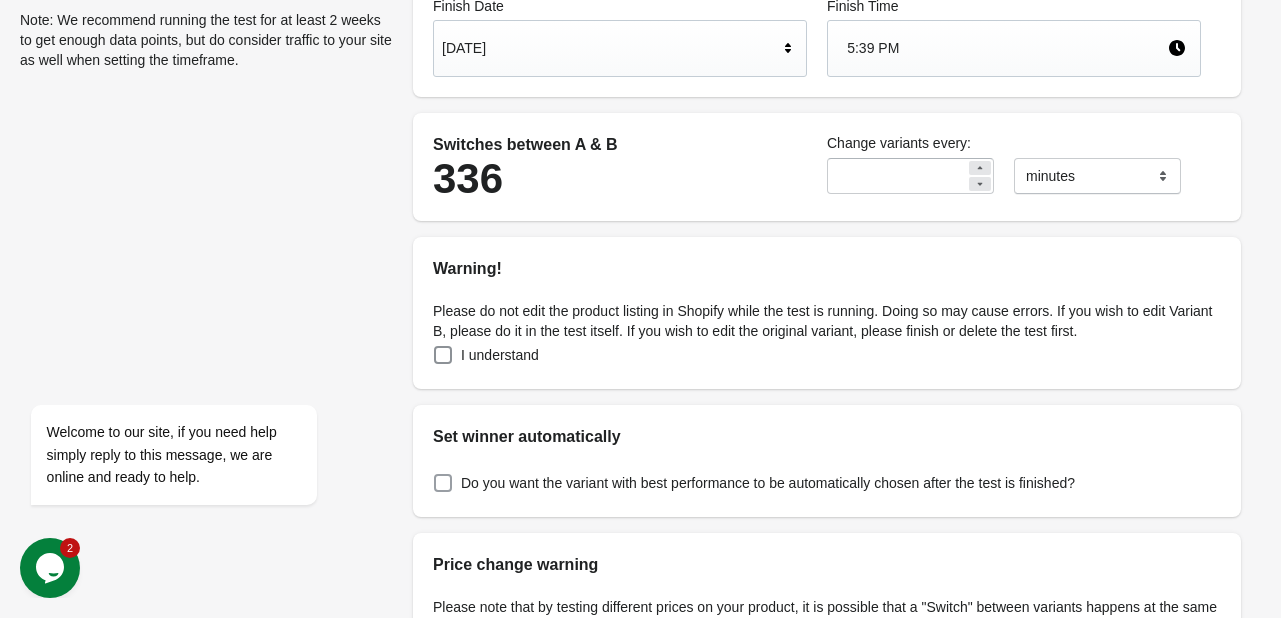 click at bounding box center [443, 483] 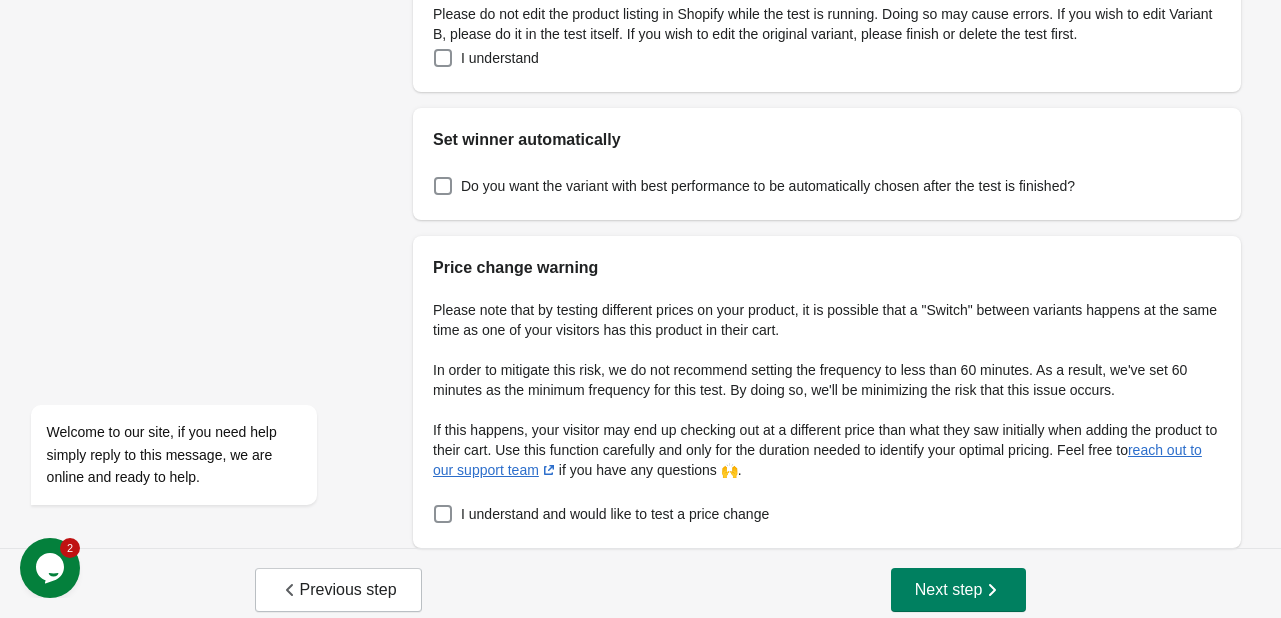 scroll, scrollTop: 597, scrollLeft: 0, axis: vertical 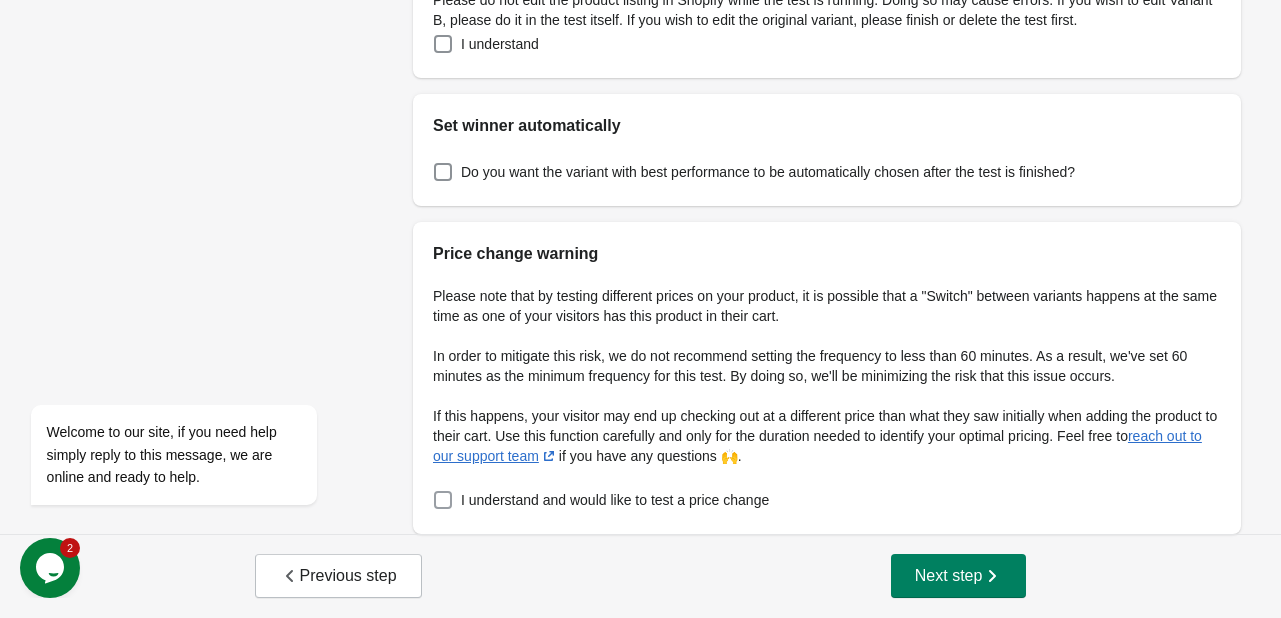 click at bounding box center (443, 500) 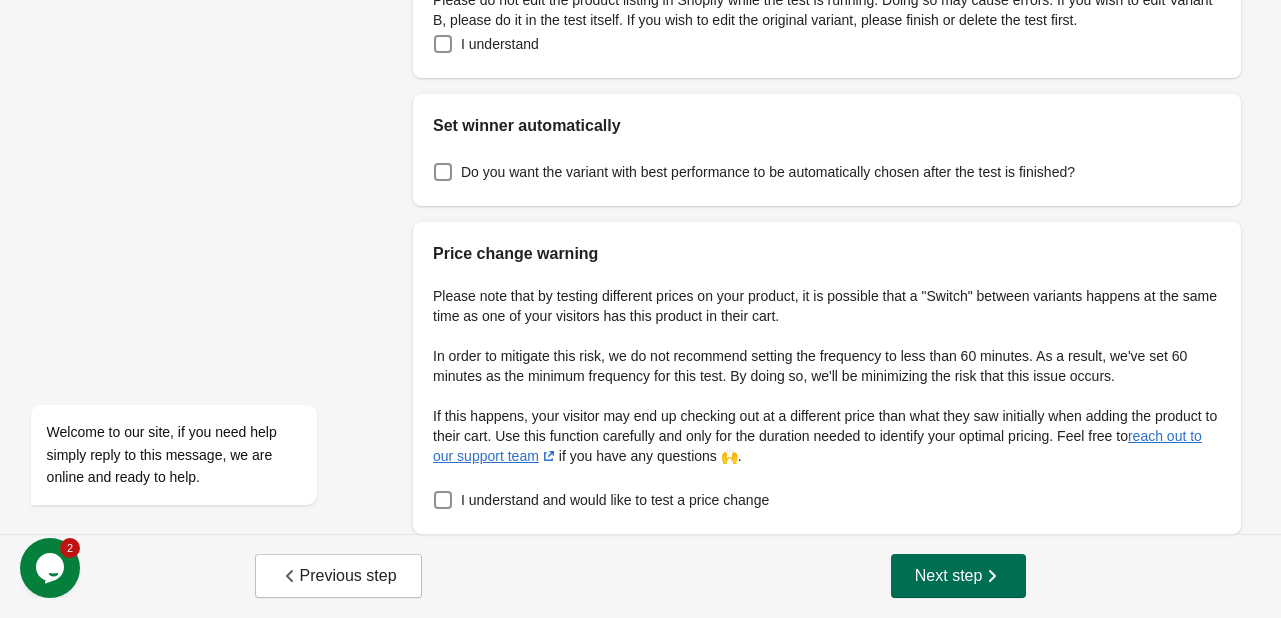click on "Next step" at bounding box center [959, 576] 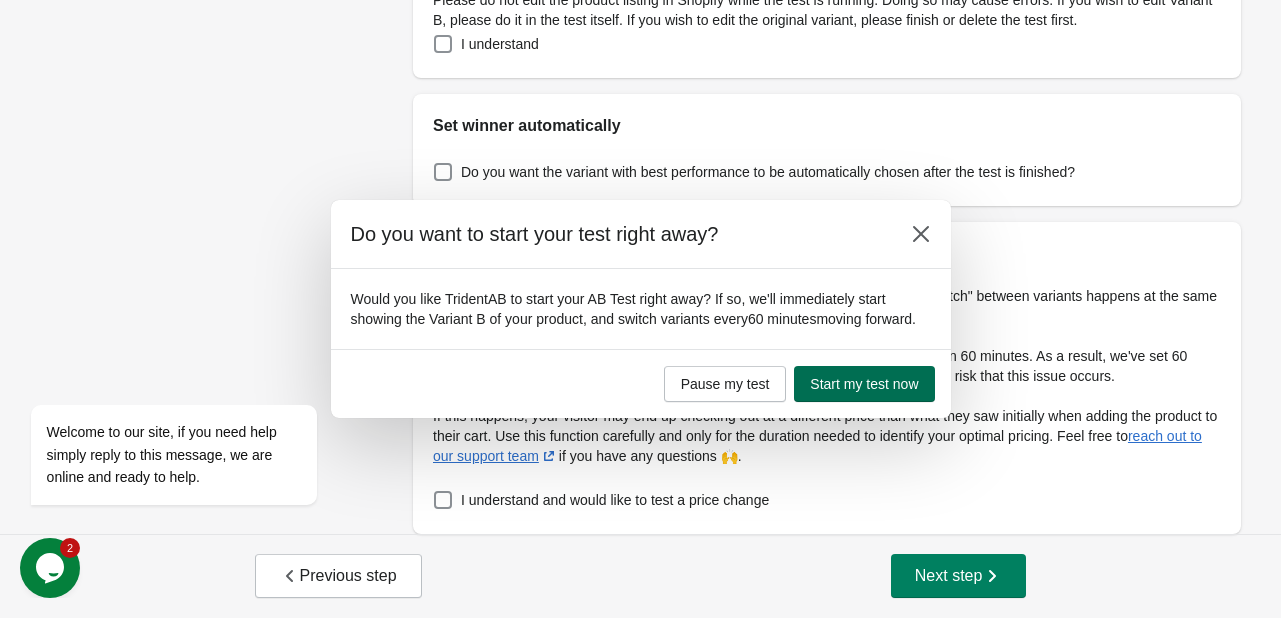 click on "Start my test now" at bounding box center [864, 384] 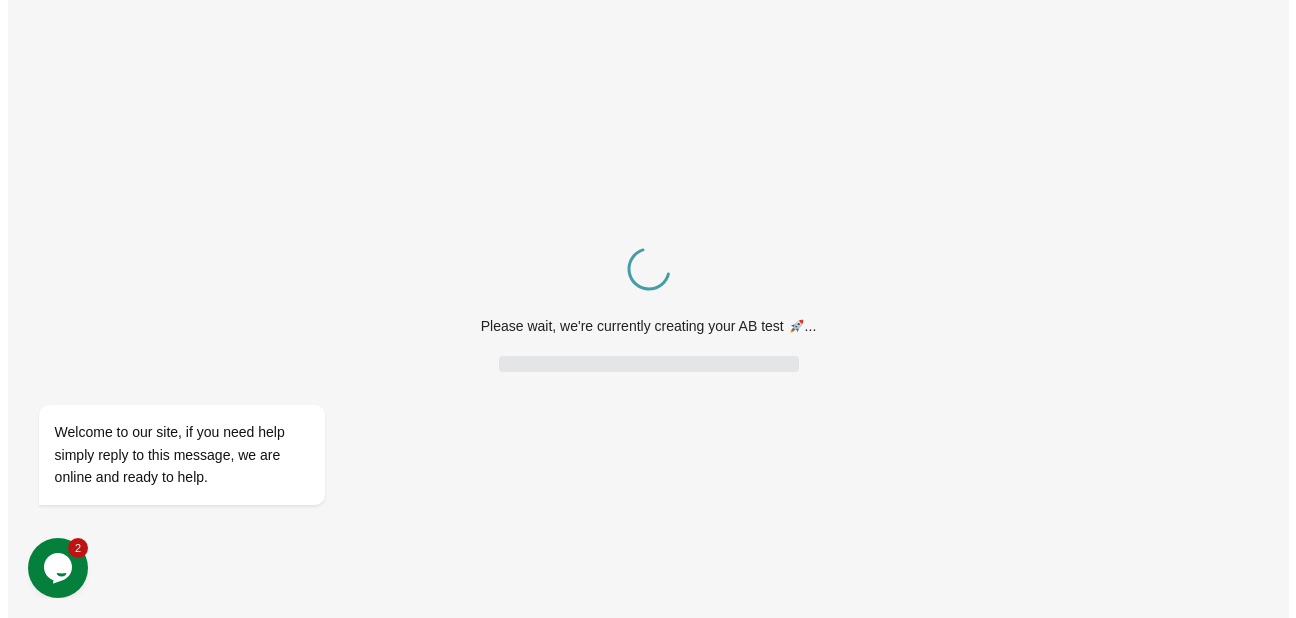 scroll, scrollTop: 0, scrollLeft: 0, axis: both 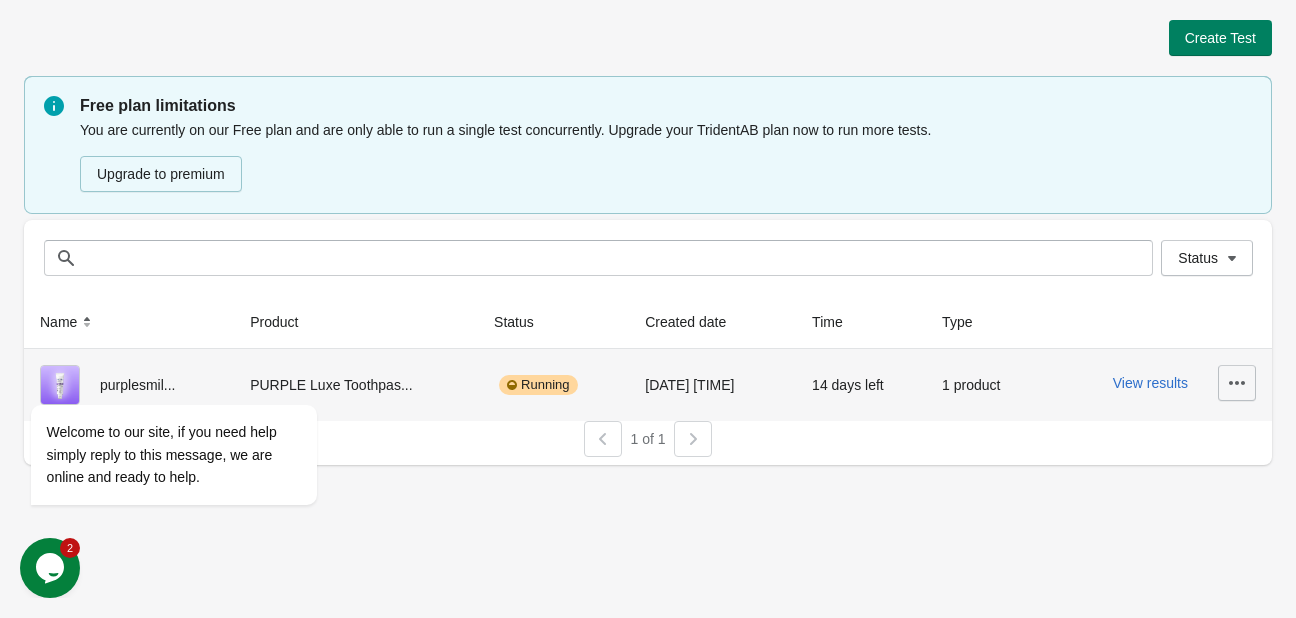 click at bounding box center (1237, 383) 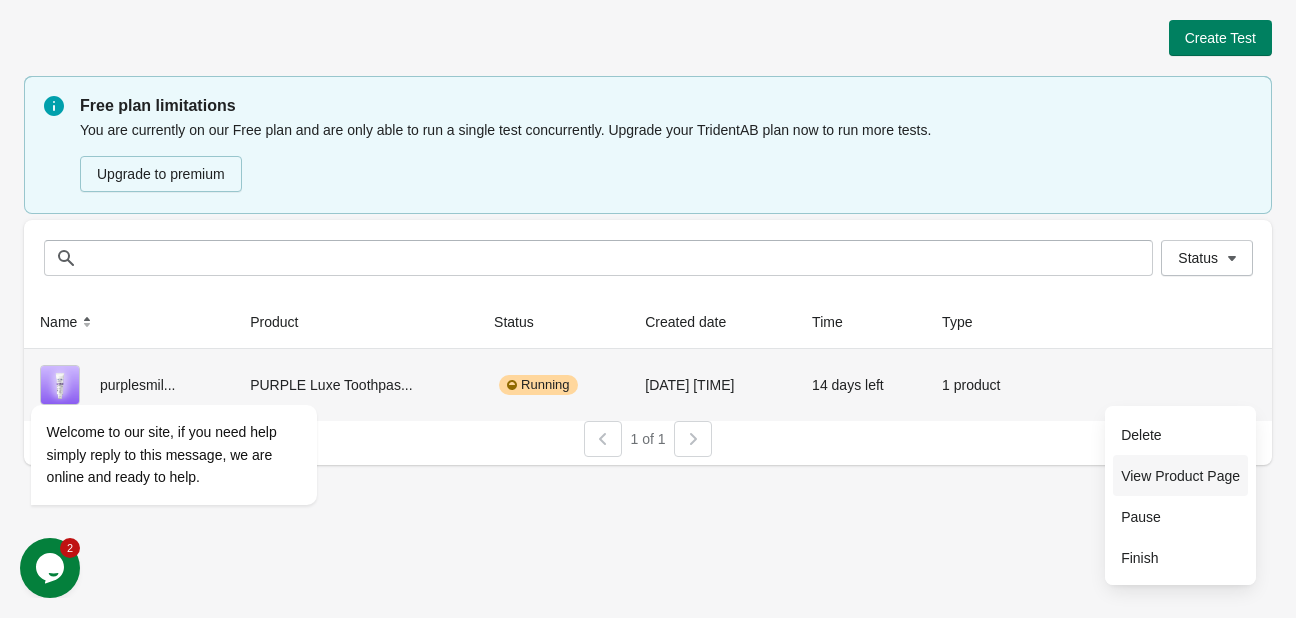 click on "View Product Page" at bounding box center (1180, 476) 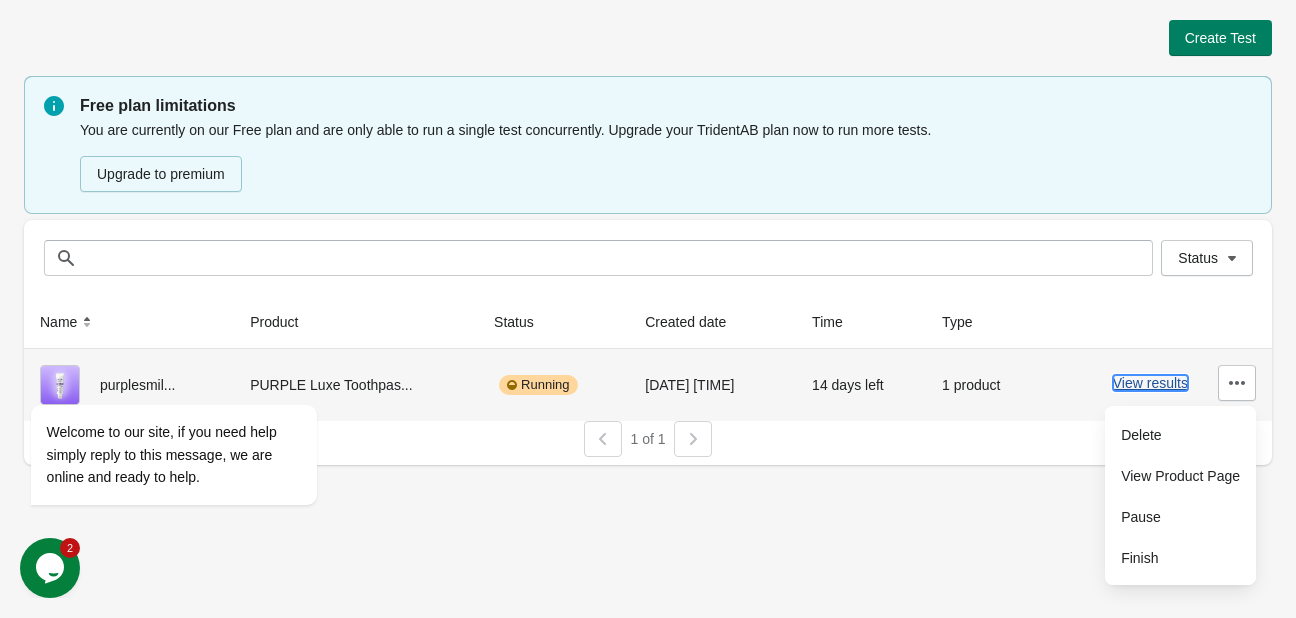 click on "View results" at bounding box center (1150, 383) 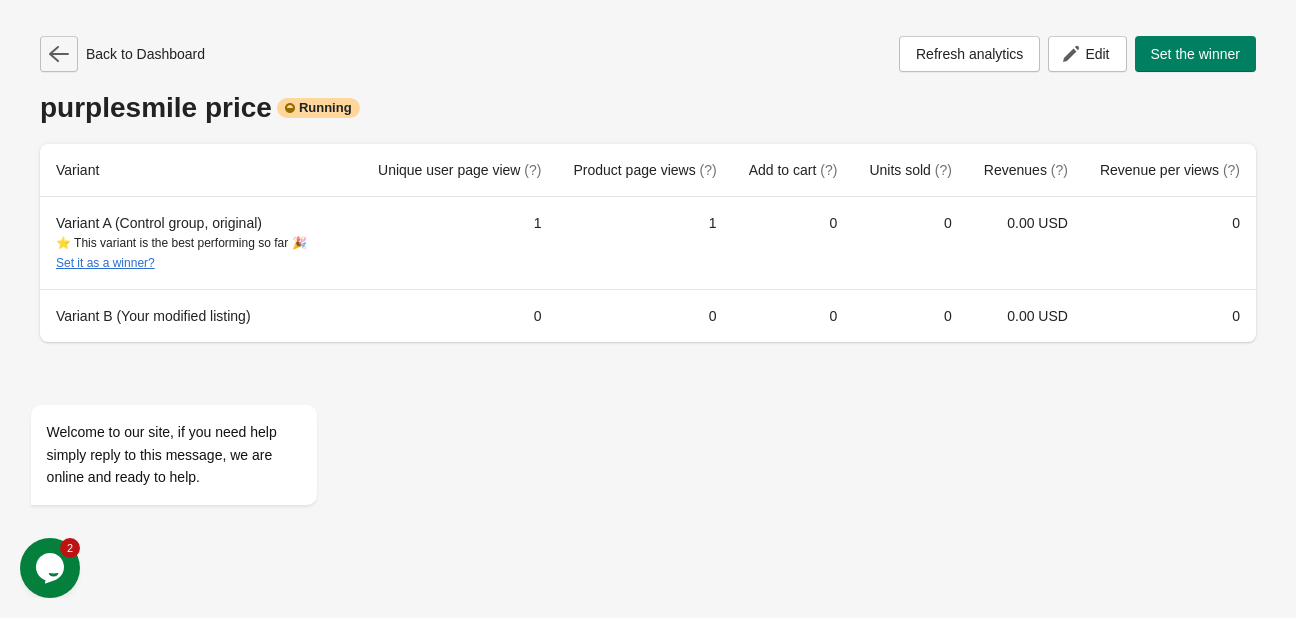 click 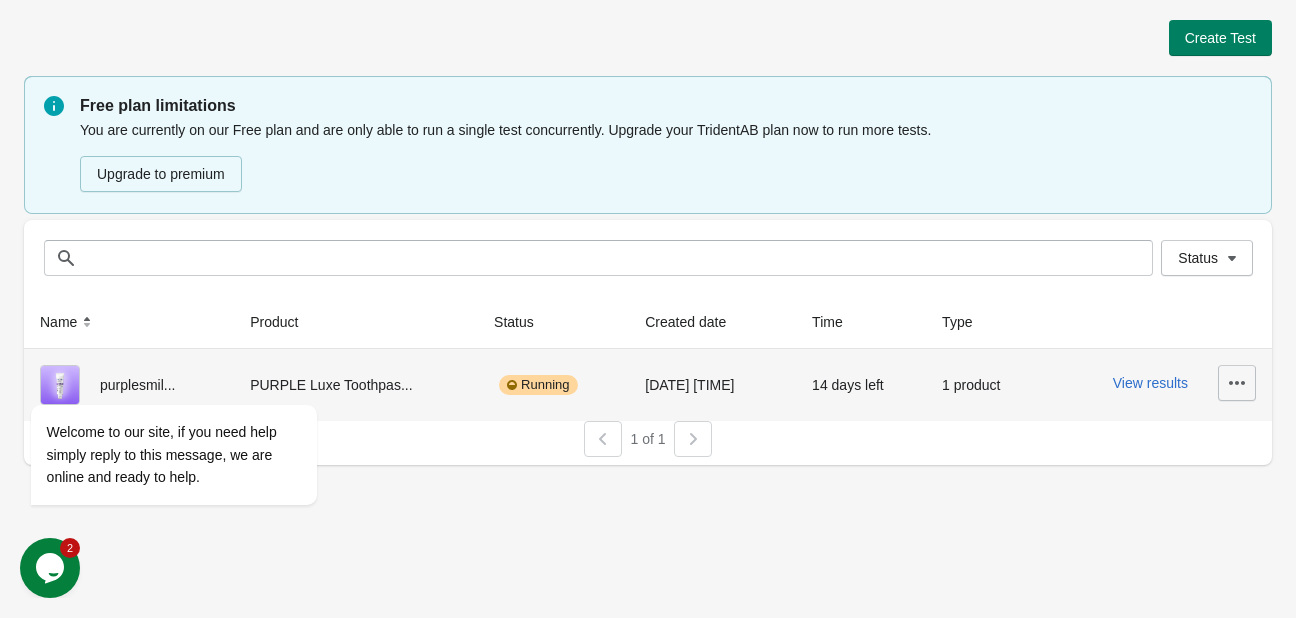 click 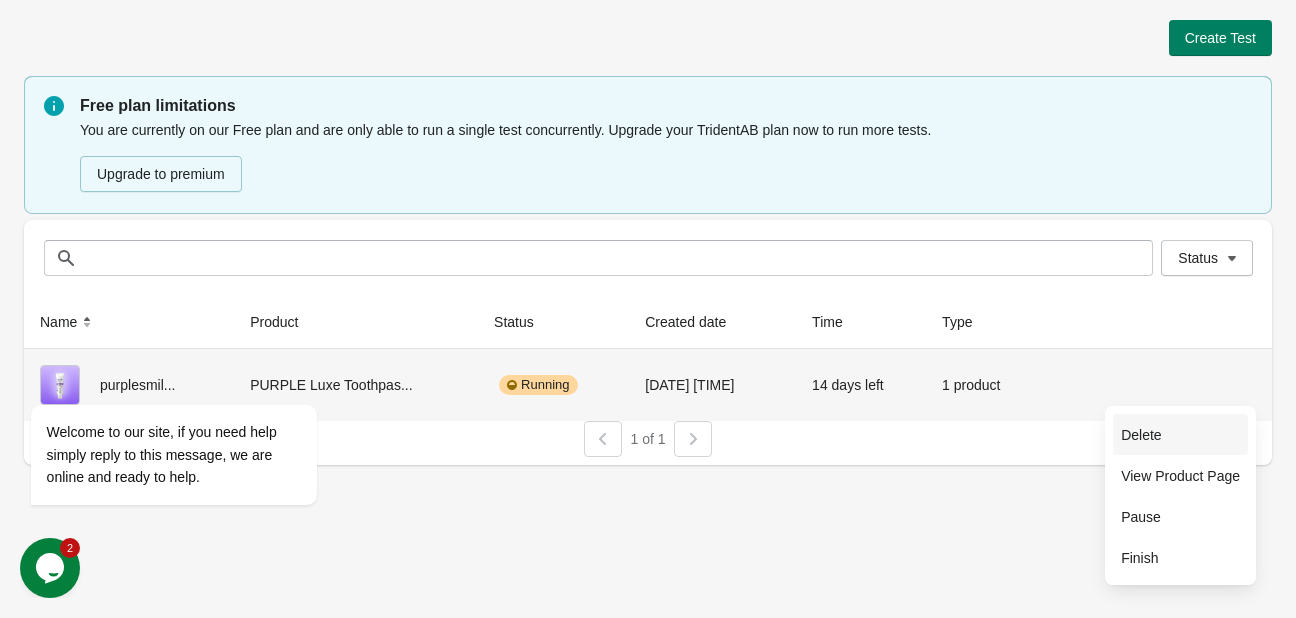 click on "Delete" at bounding box center [1180, 434] 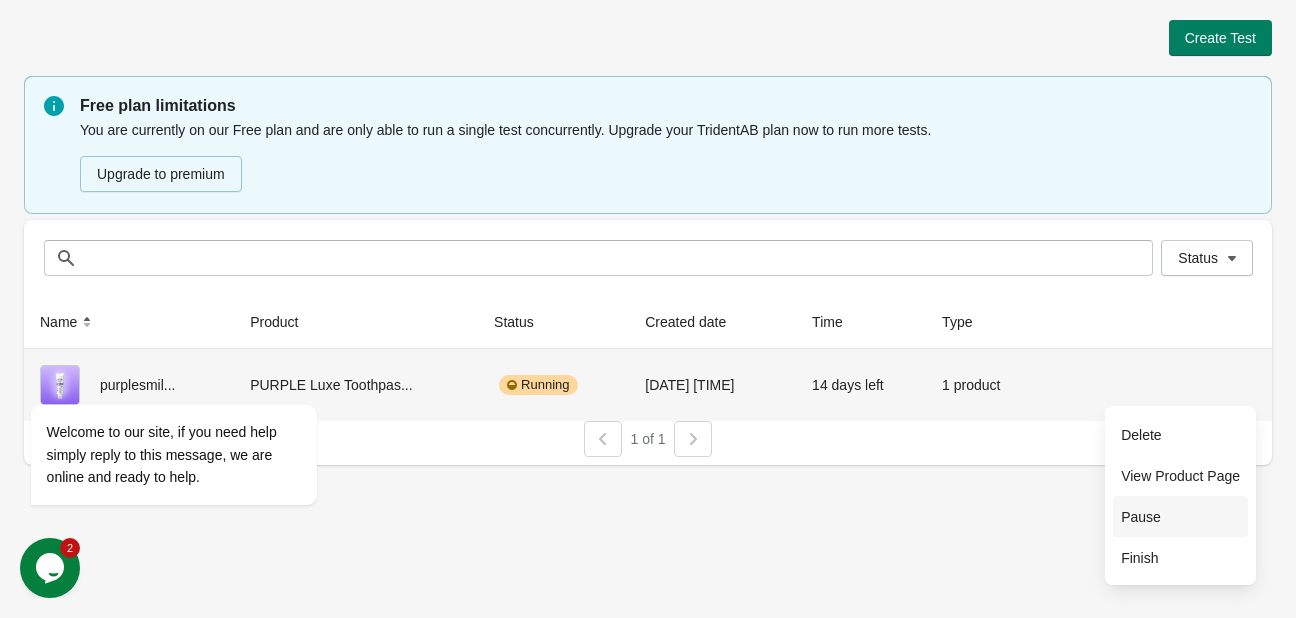 click on "Pause" at bounding box center (1180, 517) 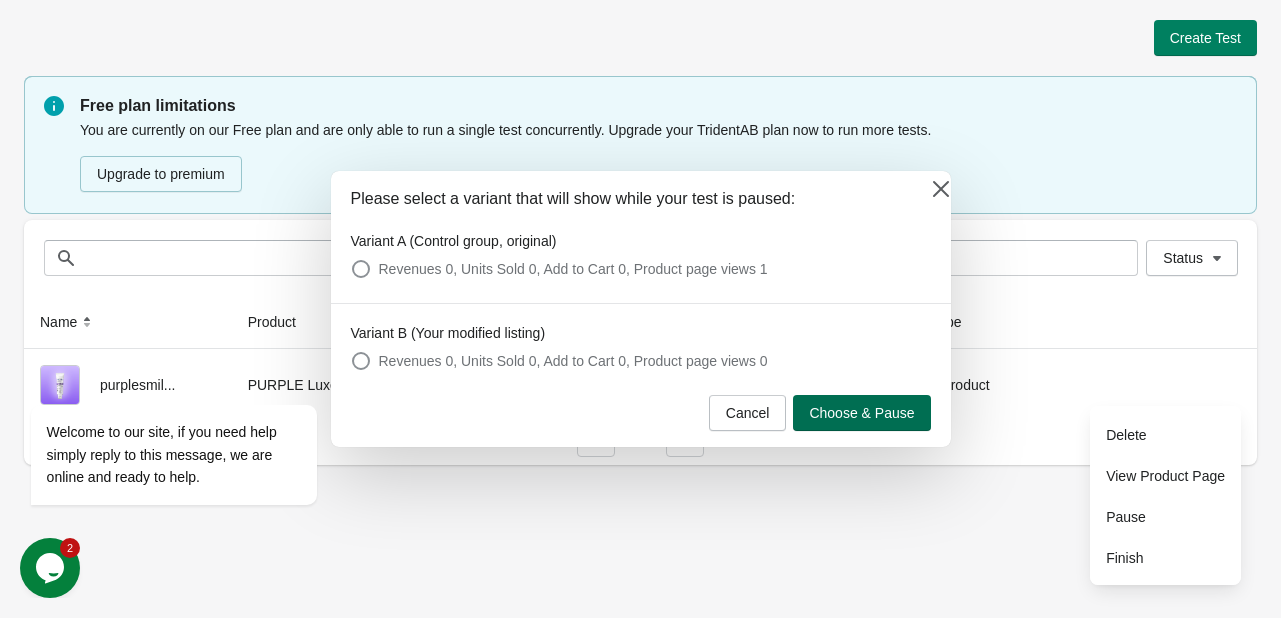 click on "Choose & Pause" at bounding box center (861, 413) 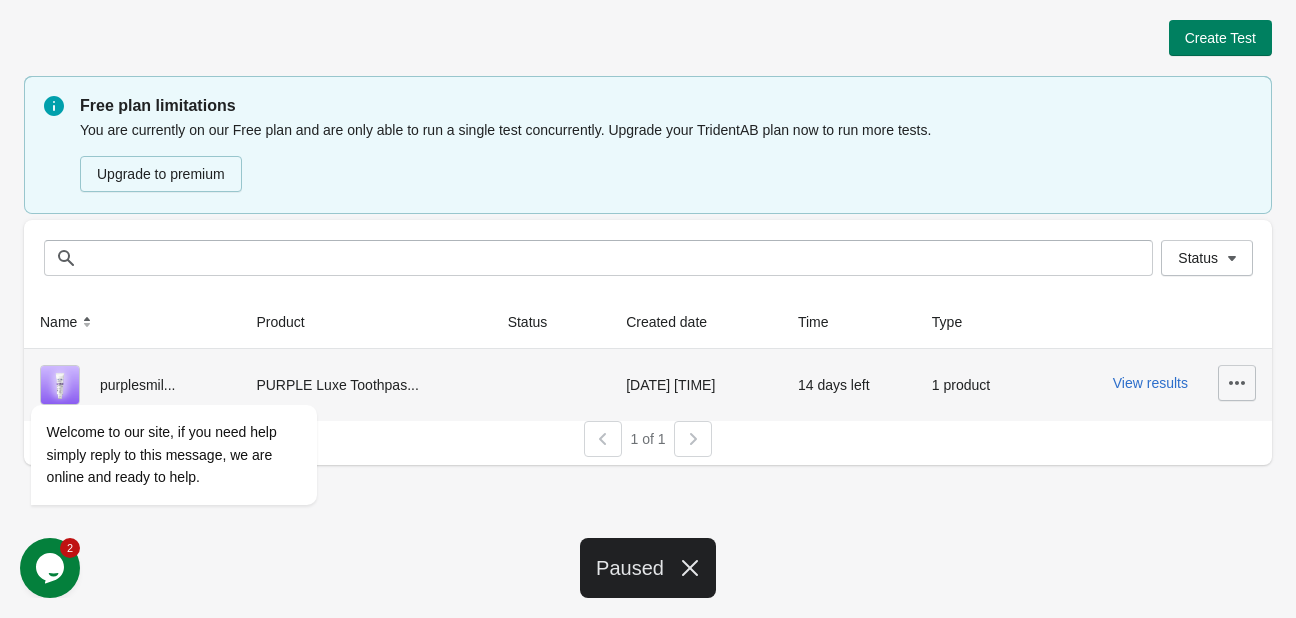 click 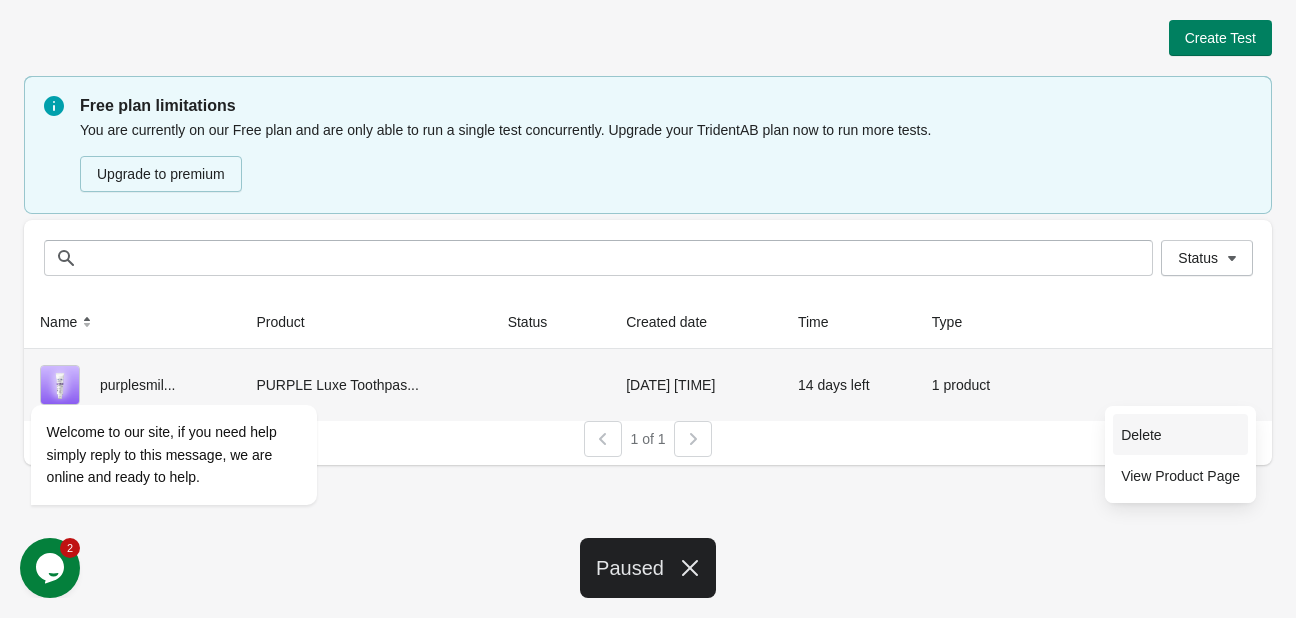 click on "Delete" at bounding box center [1180, 435] 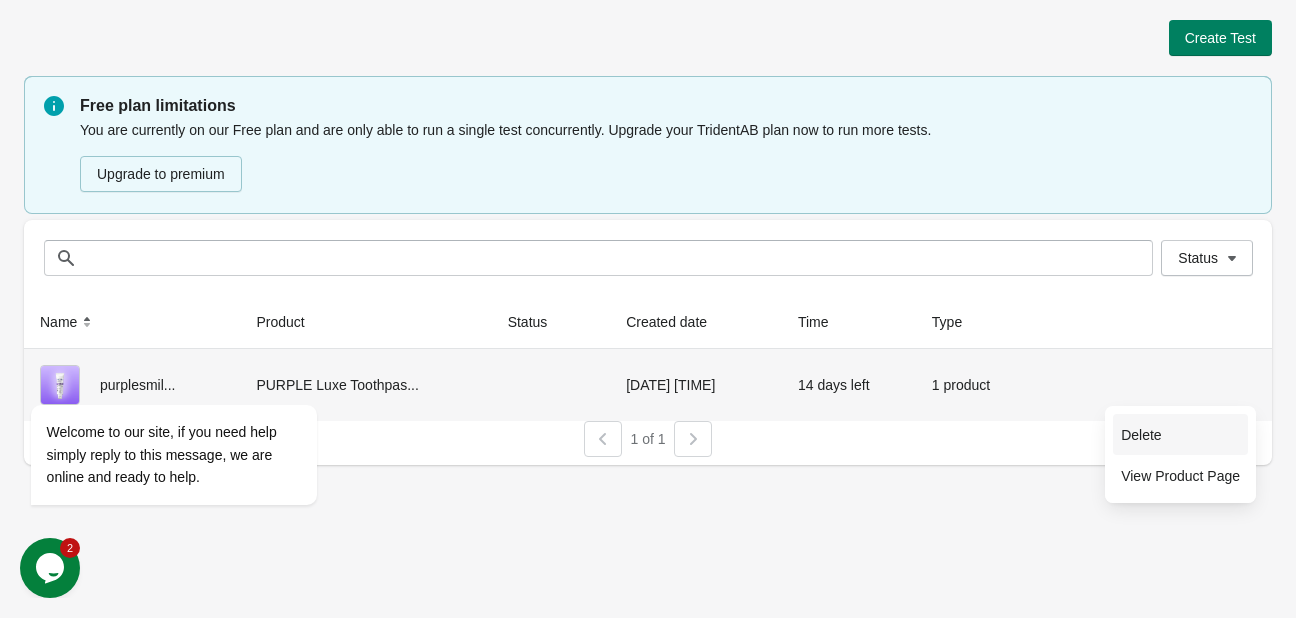 click on "Delete" at bounding box center [1180, 435] 